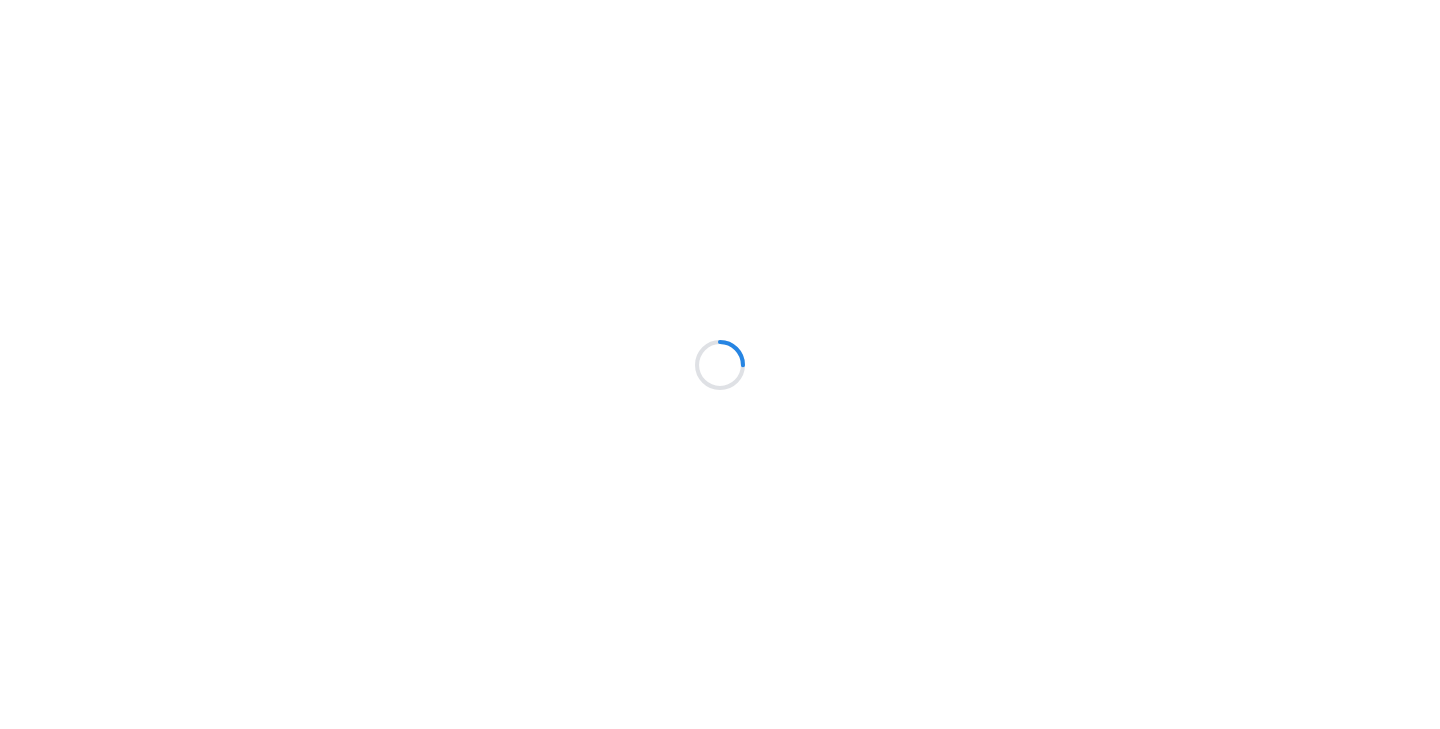 scroll, scrollTop: 0, scrollLeft: 0, axis: both 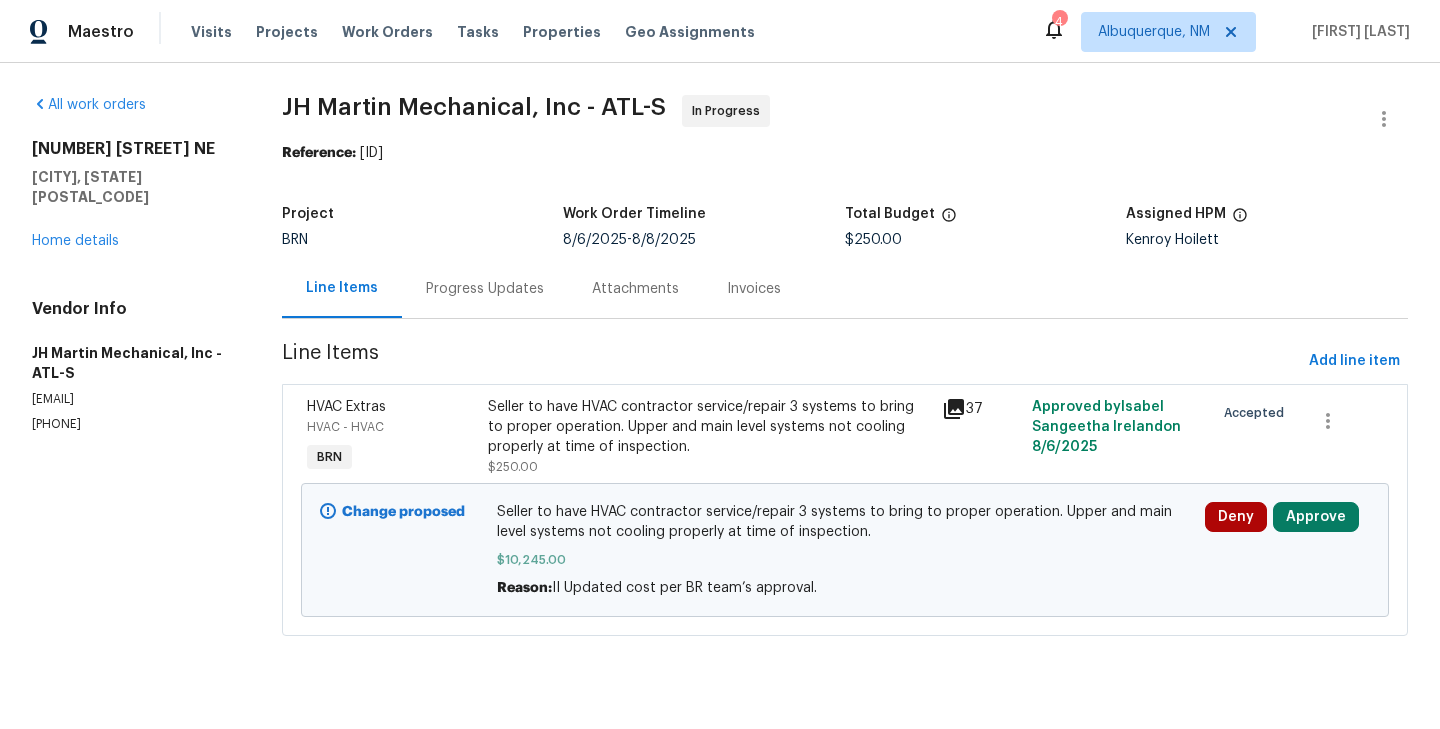 click on "Progress Updates" at bounding box center [485, 289] 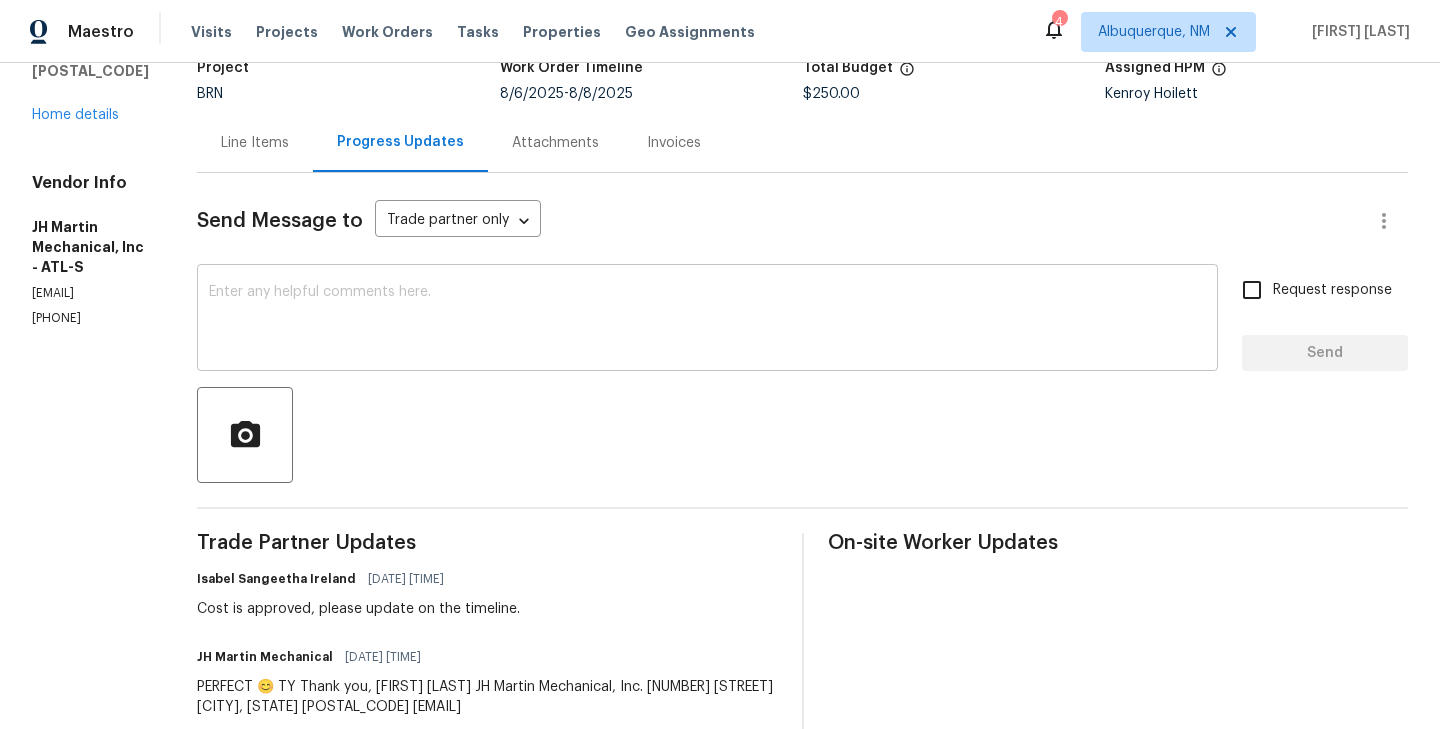 scroll, scrollTop: 145, scrollLeft: 0, axis: vertical 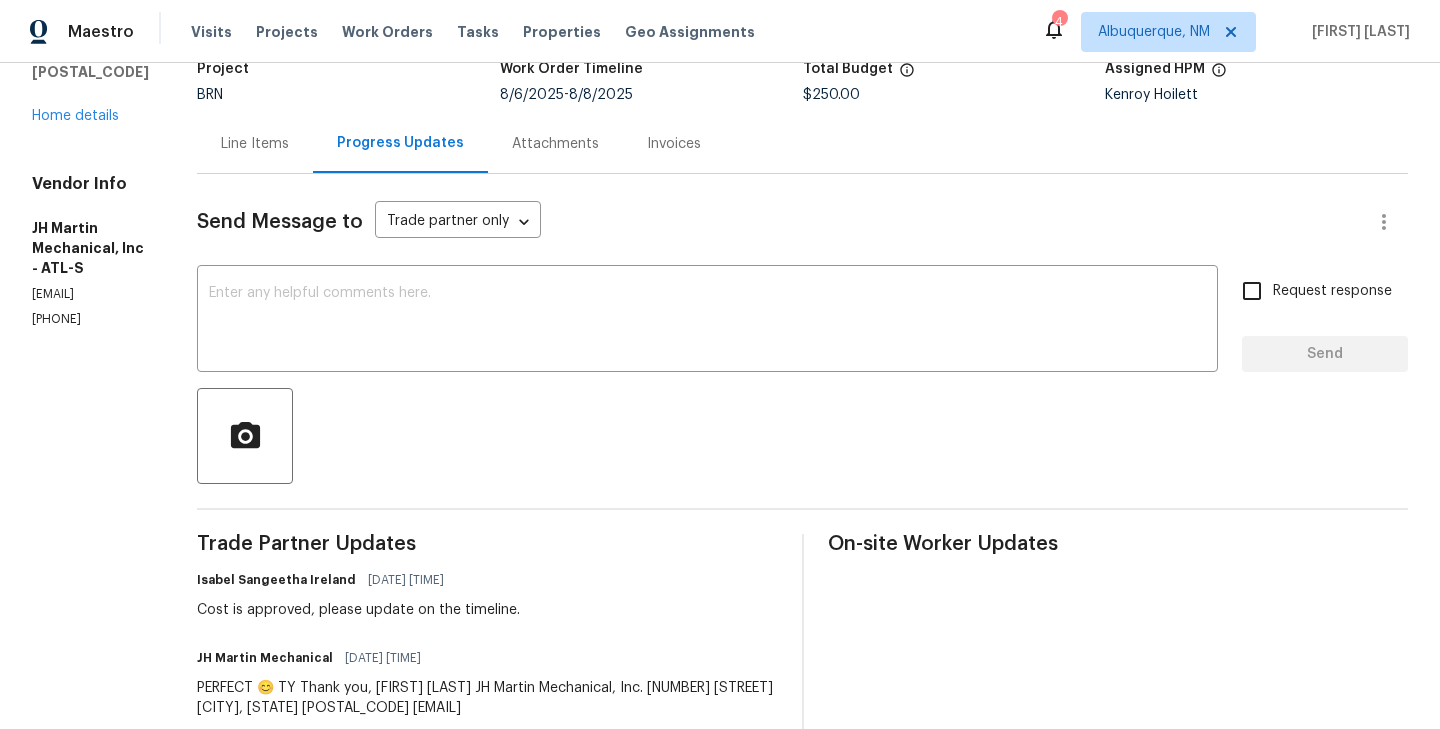 click on "Line Items" at bounding box center (255, 143) 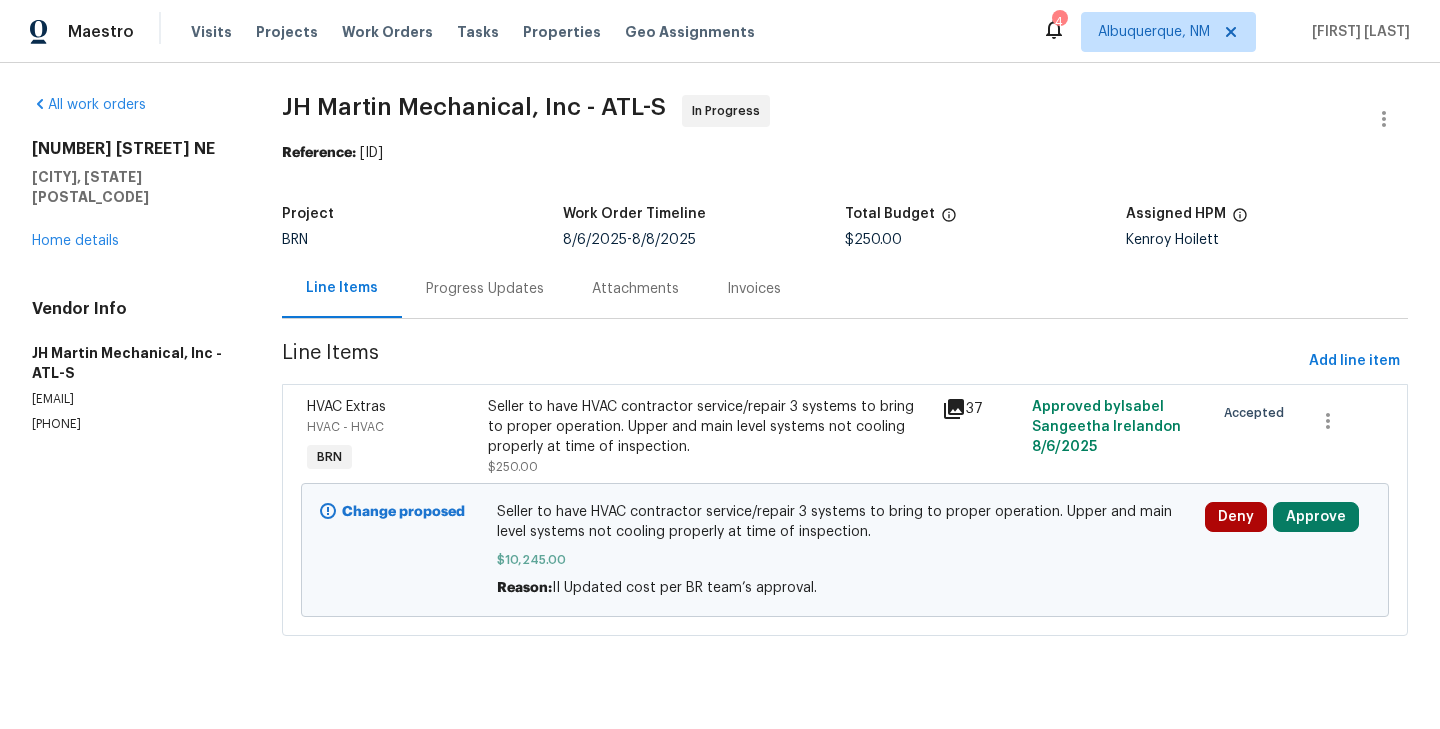 click on "Progress Updates" at bounding box center (485, 289) 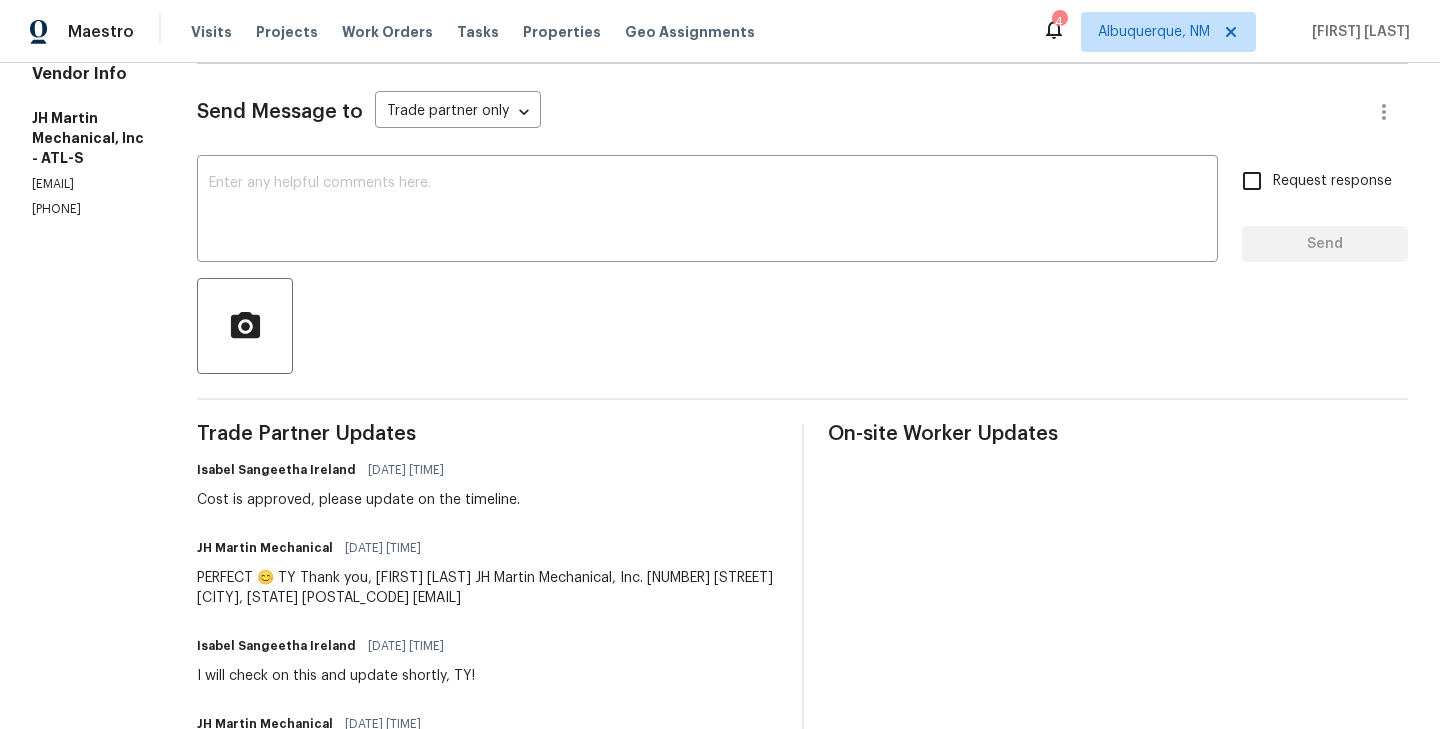 scroll, scrollTop: 0, scrollLeft: 0, axis: both 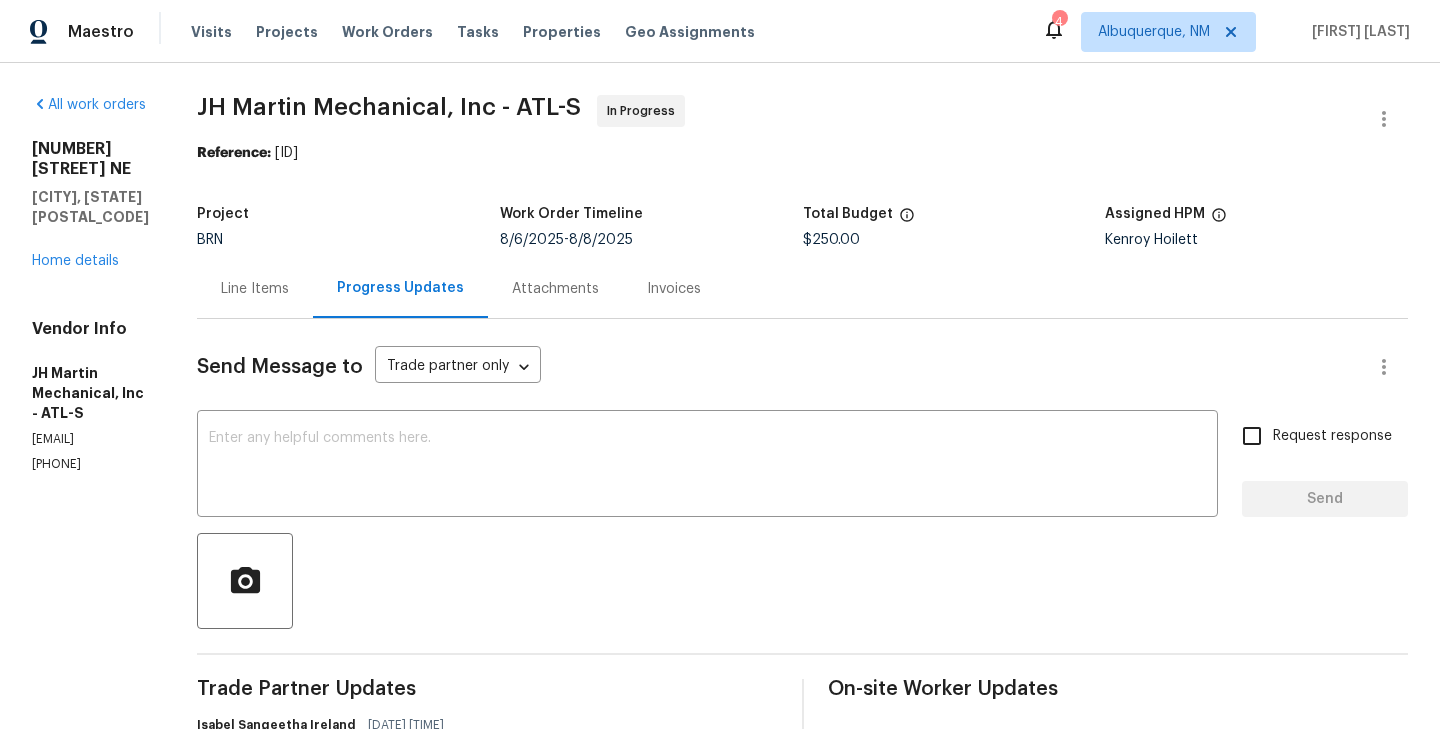 click on "Line Items" at bounding box center [255, 288] 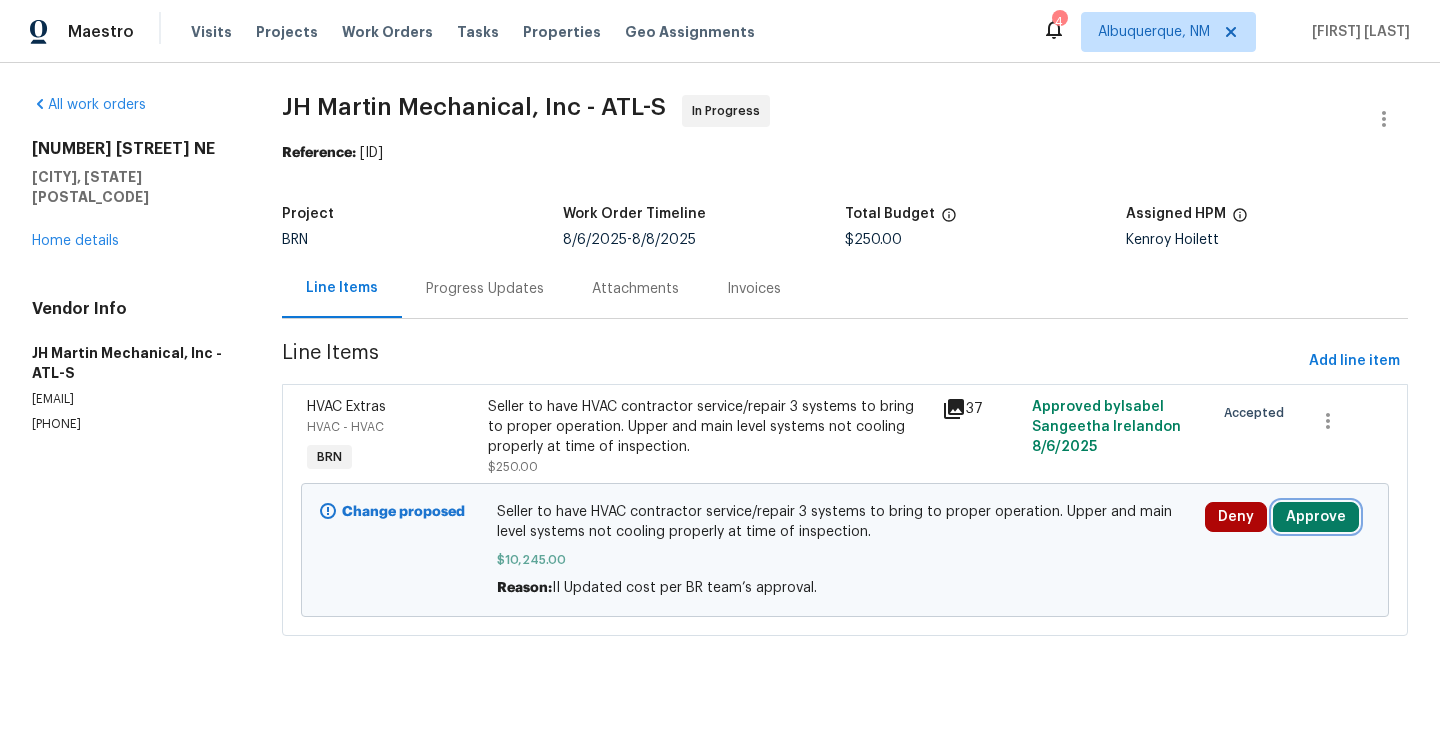 click on "Approve" at bounding box center [1316, 517] 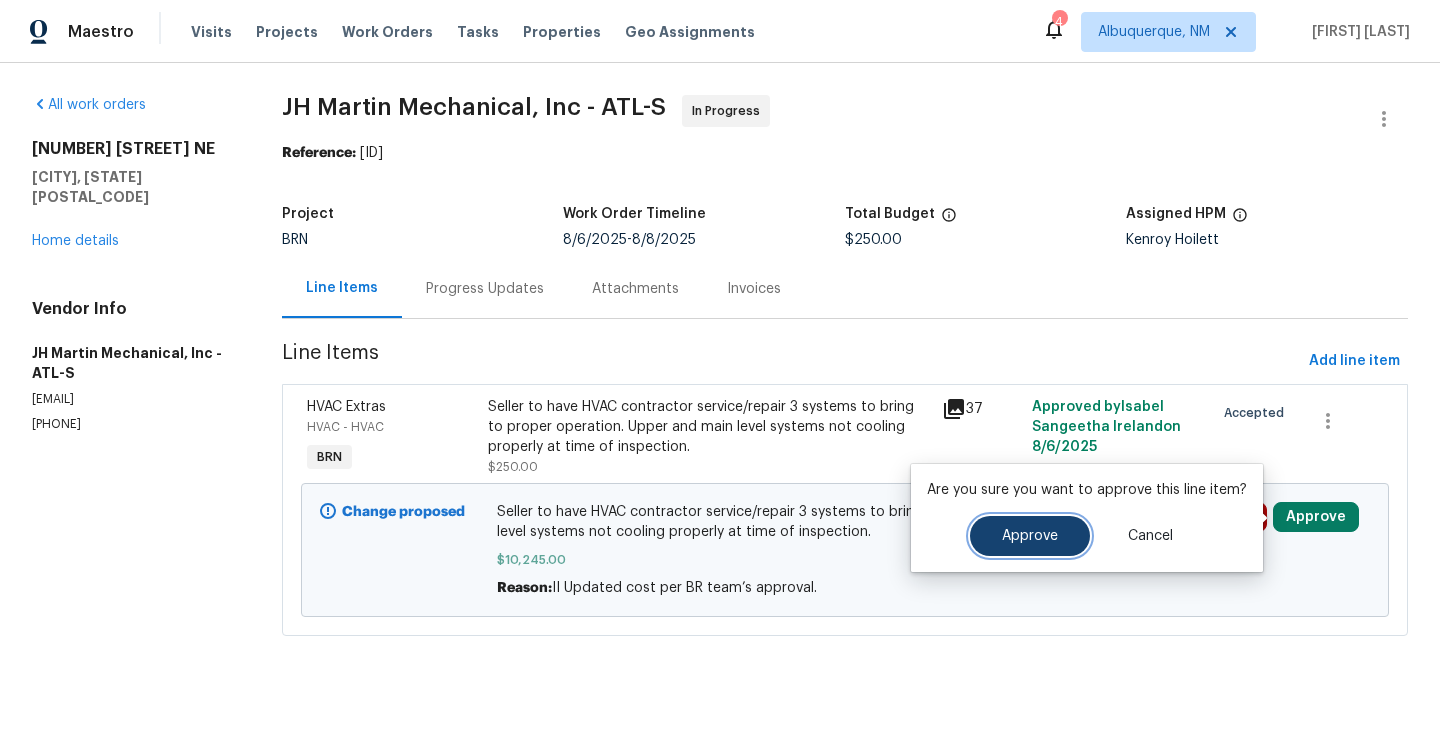 click on "Approve" at bounding box center (1030, 536) 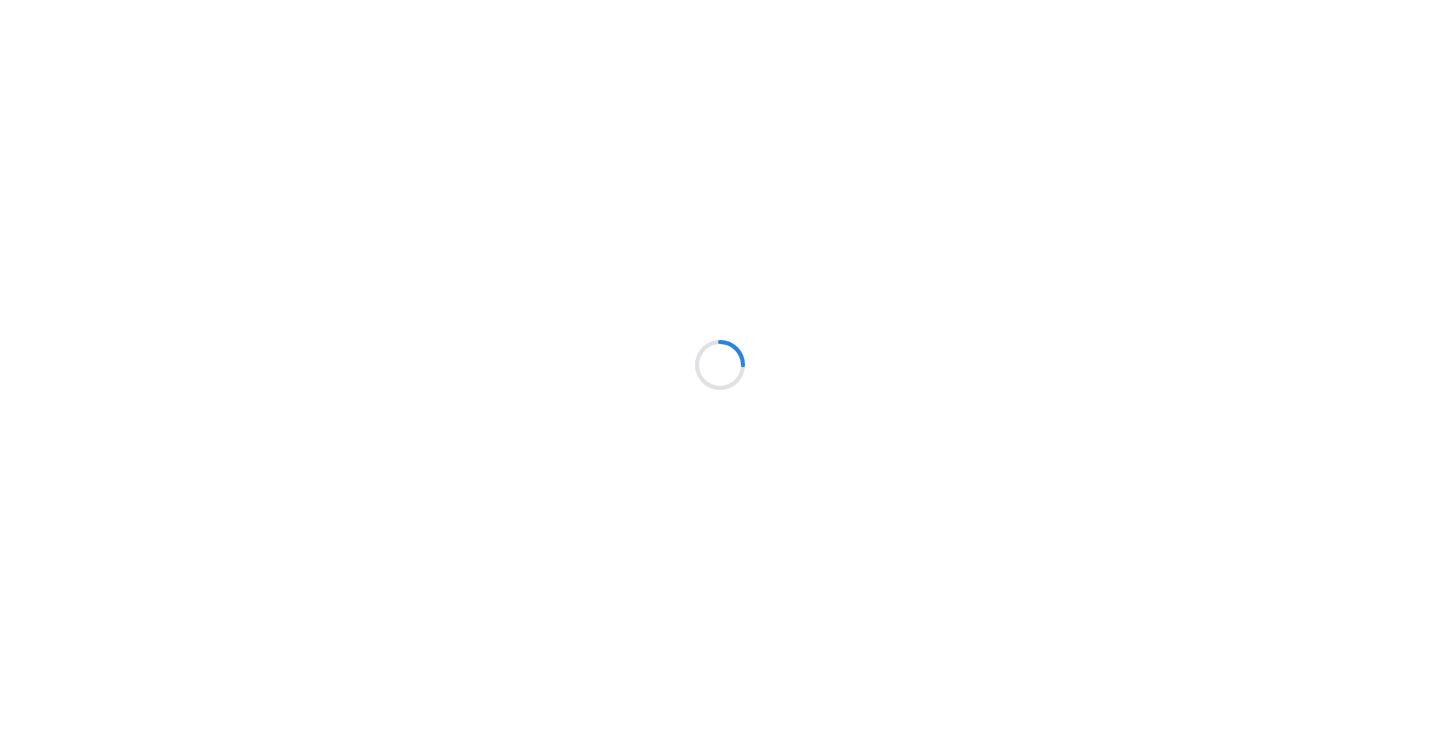 scroll, scrollTop: 0, scrollLeft: 0, axis: both 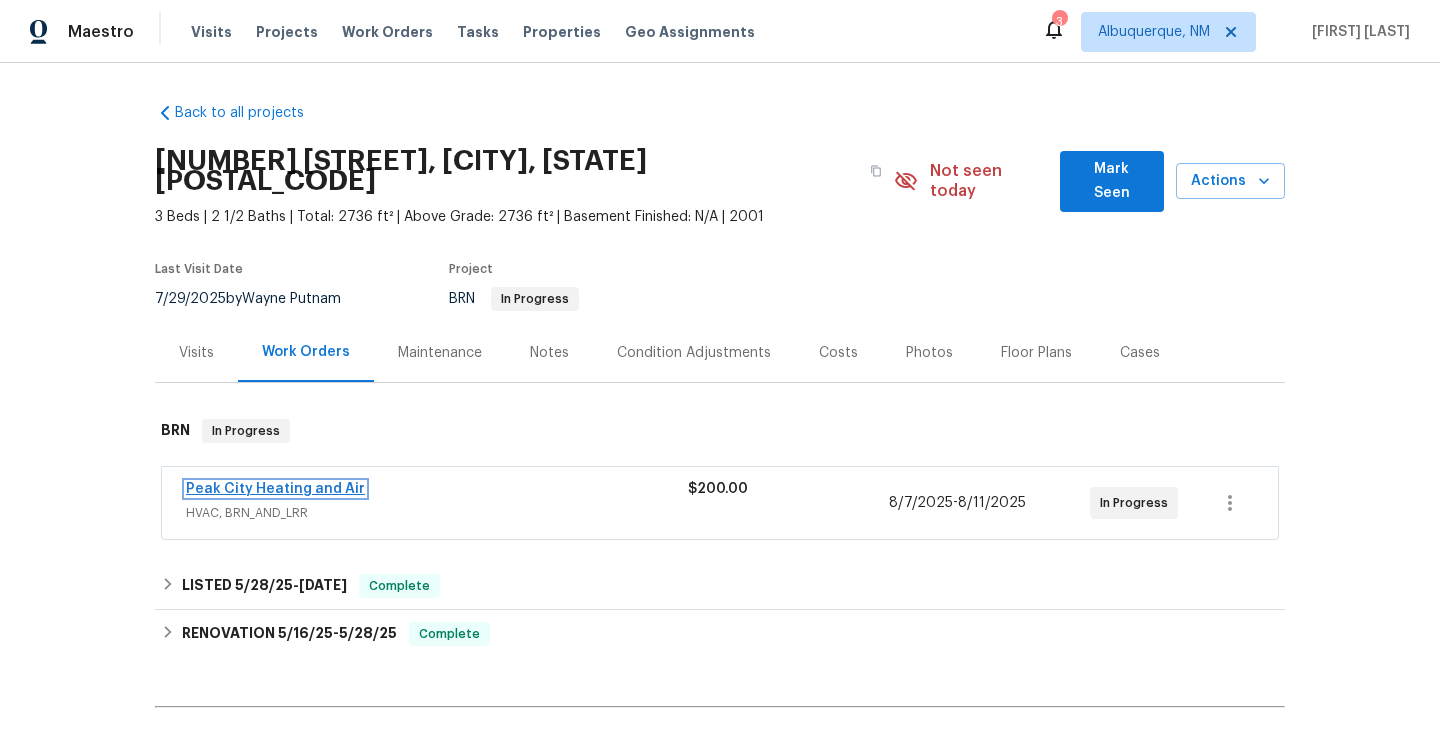 click on "Peak City Heating and Air" at bounding box center (275, 489) 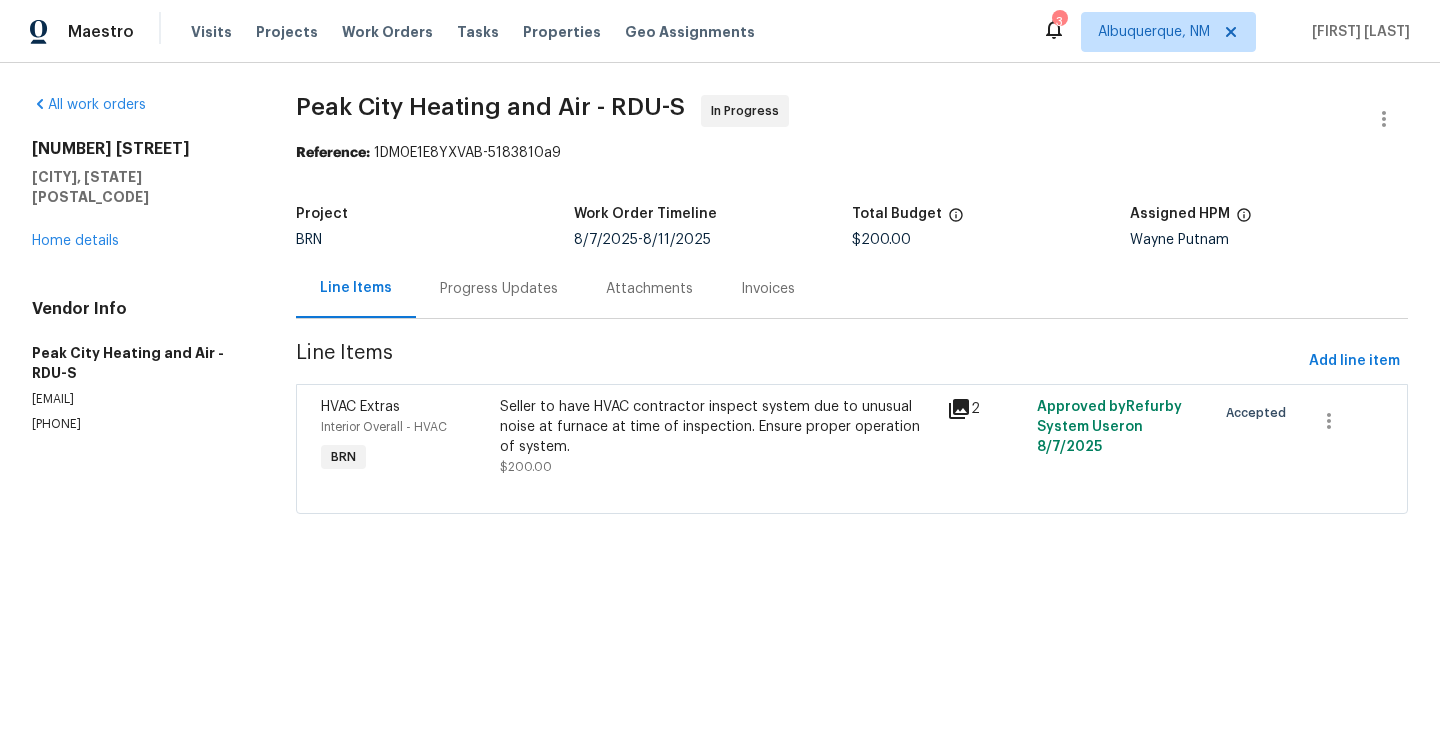 click on "Progress Updates" at bounding box center (499, 289) 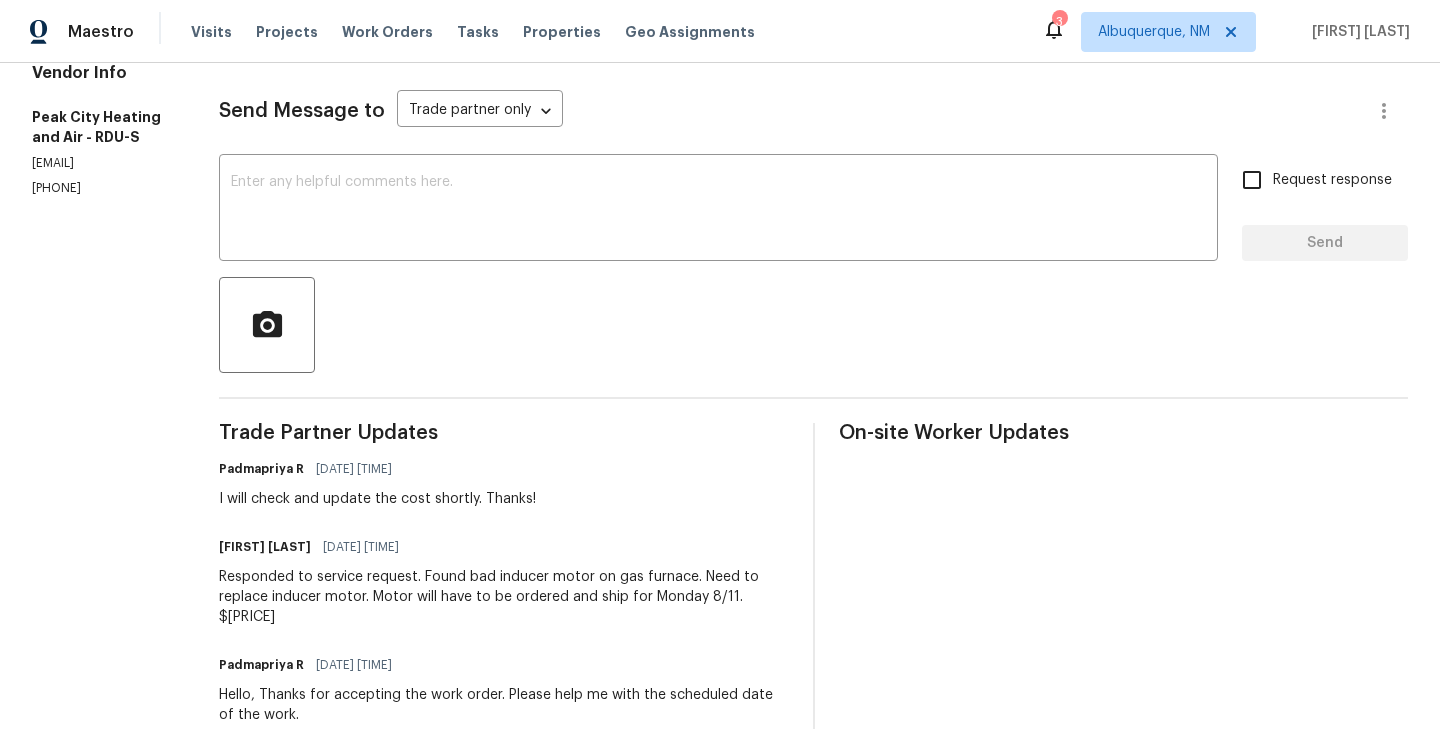 scroll, scrollTop: 0, scrollLeft: 0, axis: both 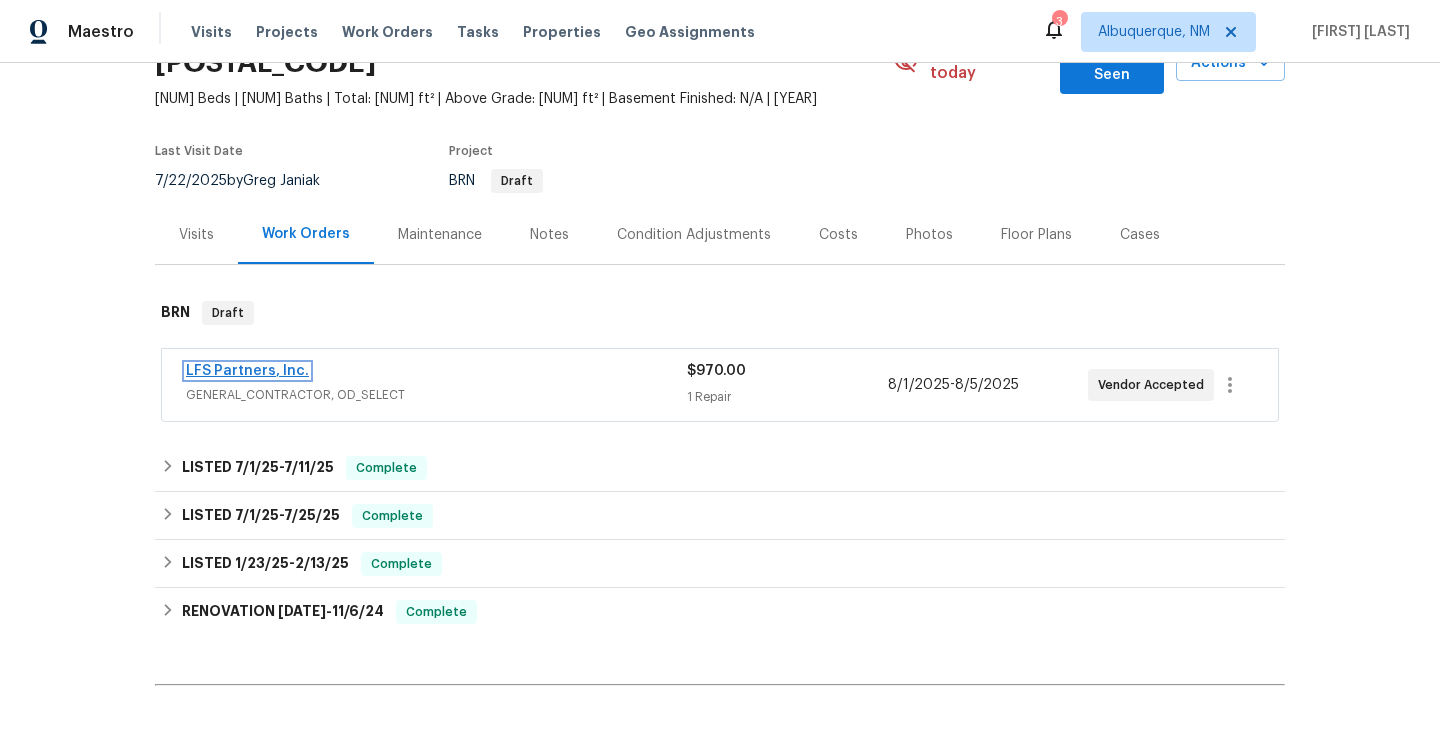 click on "LFS Partners, Inc." at bounding box center [247, 371] 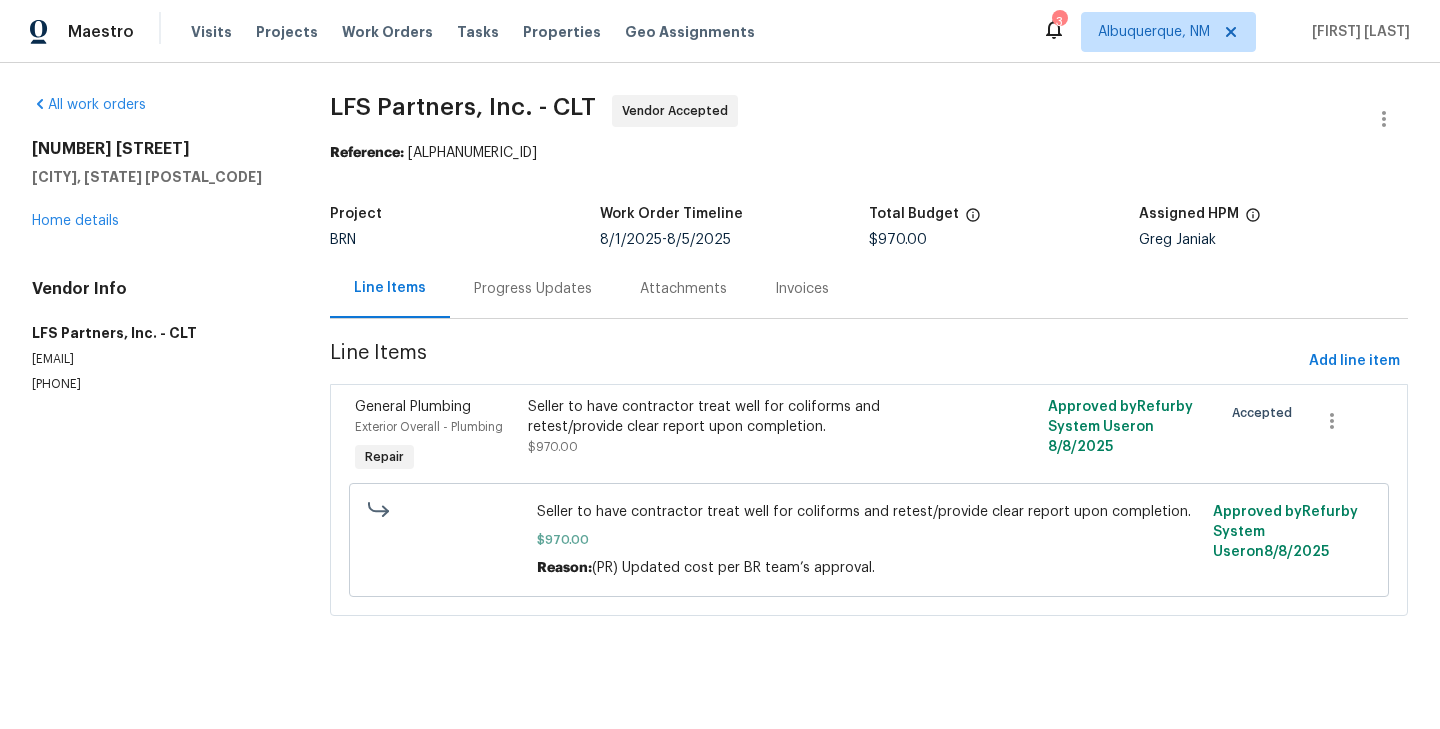 click on "Progress Updates" at bounding box center [533, 289] 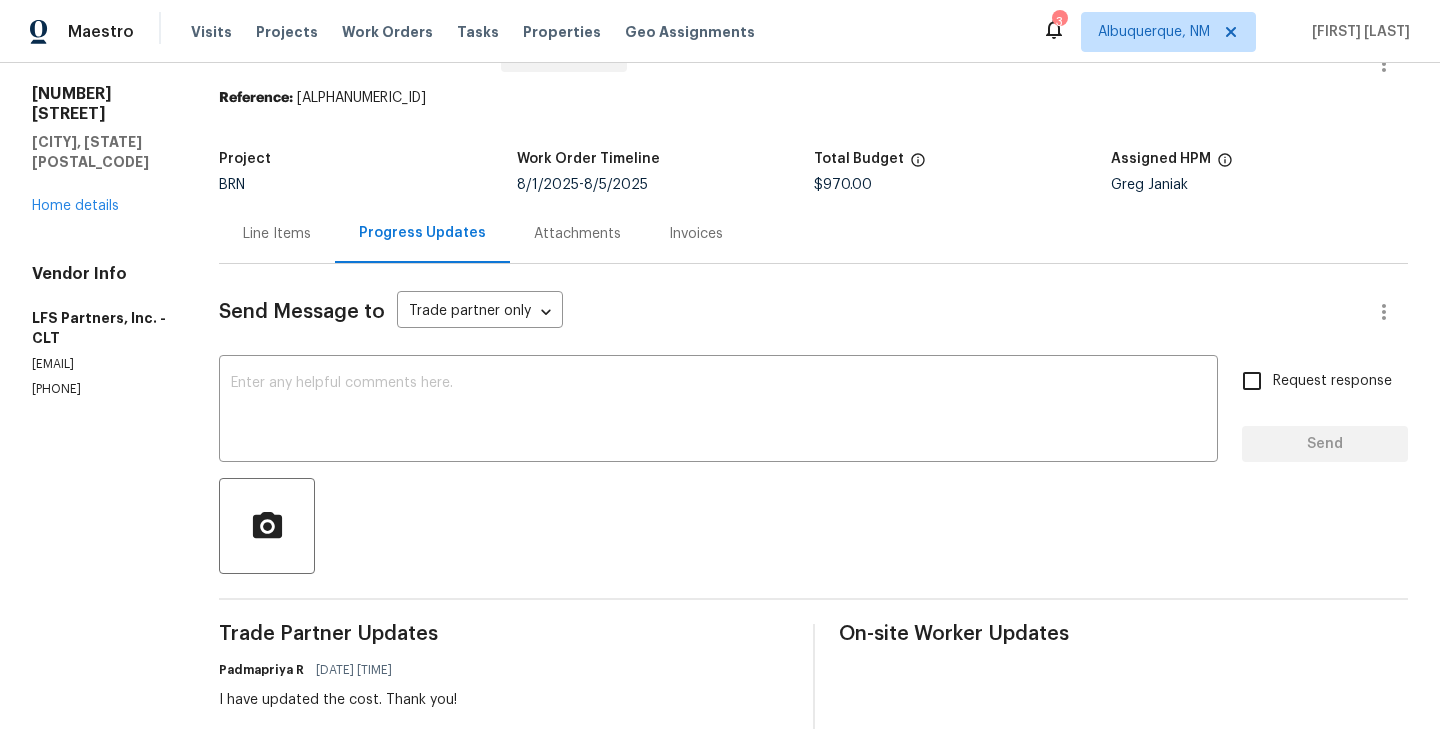 scroll, scrollTop: 36, scrollLeft: 0, axis: vertical 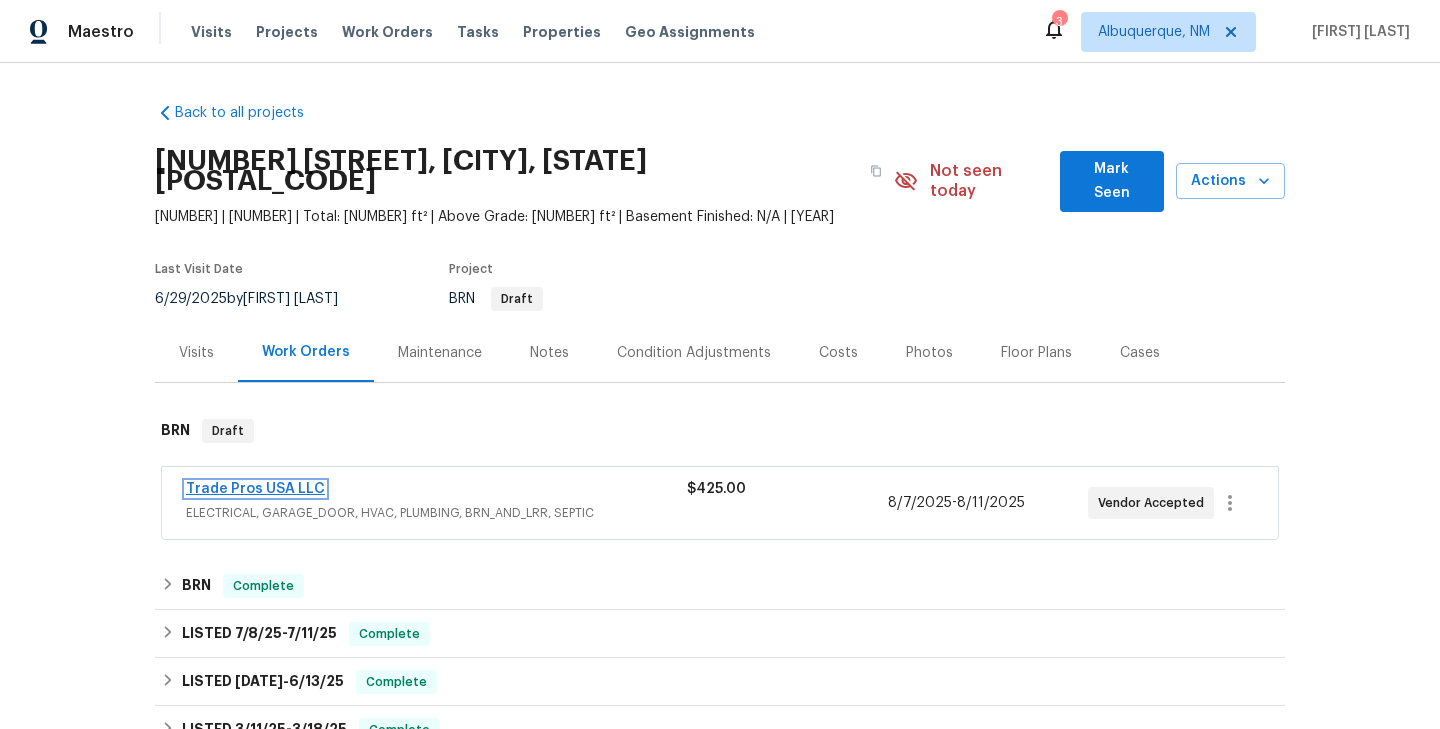 click on "Trade Pros USA LLC" at bounding box center (255, 489) 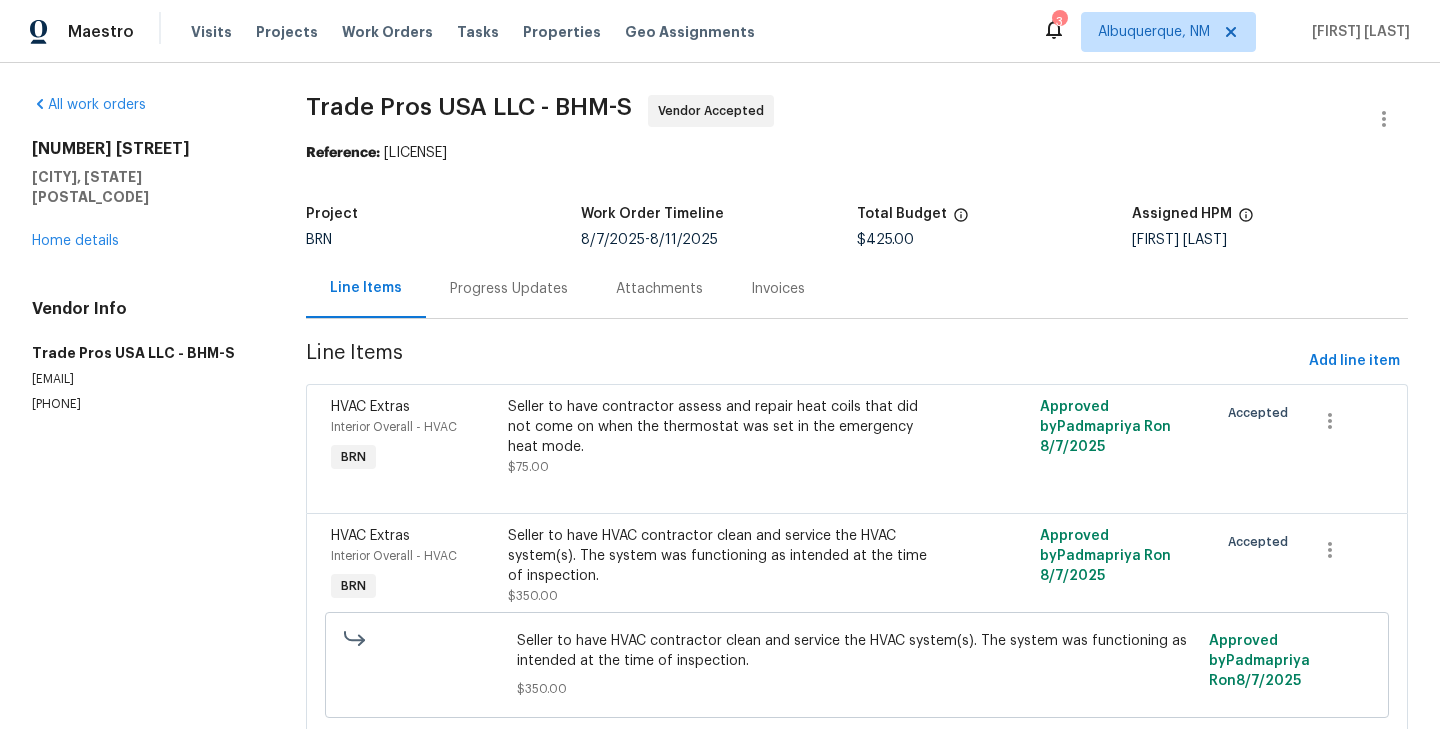 click on "Progress Updates" at bounding box center (509, 289) 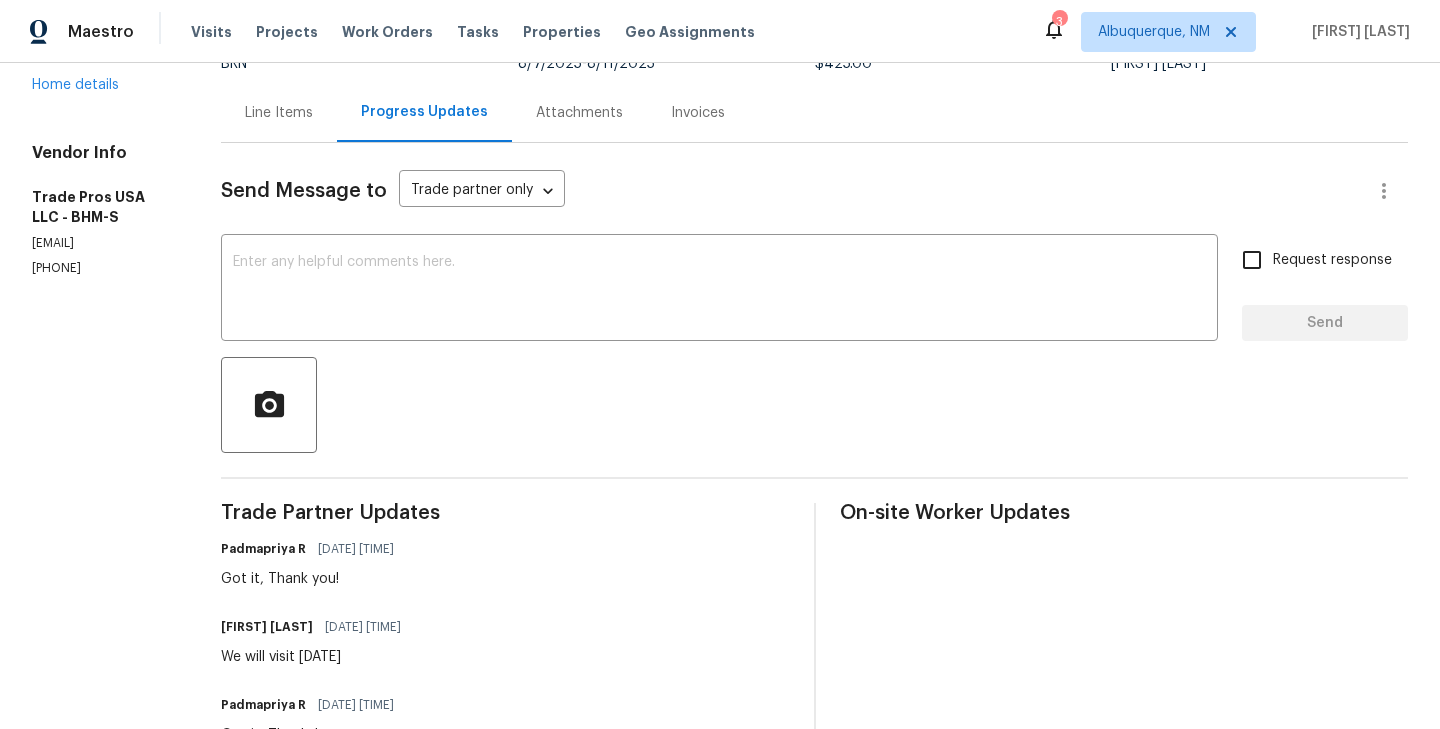 scroll, scrollTop: 14, scrollLeft: 0, axis: vertical 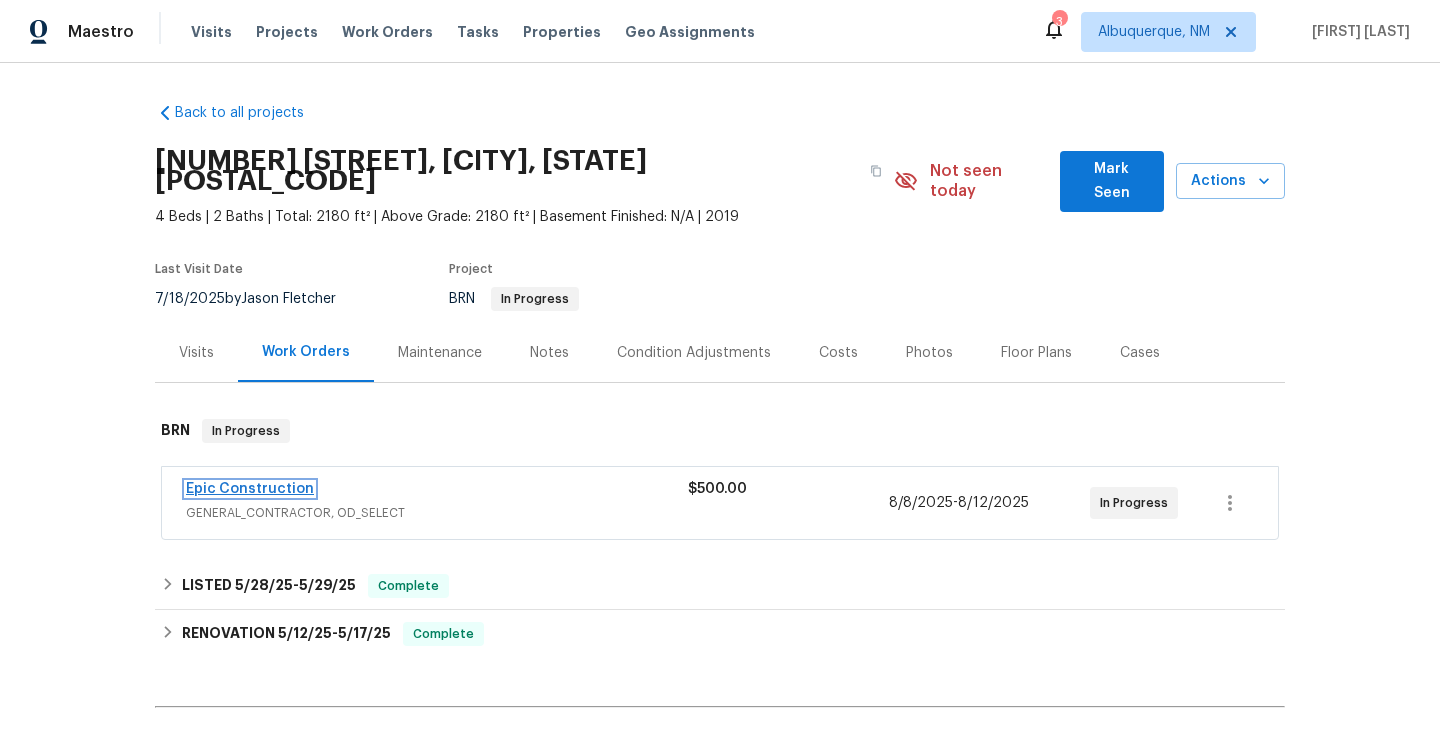 click on "Epic Construction" at bounding box center (250, 489) 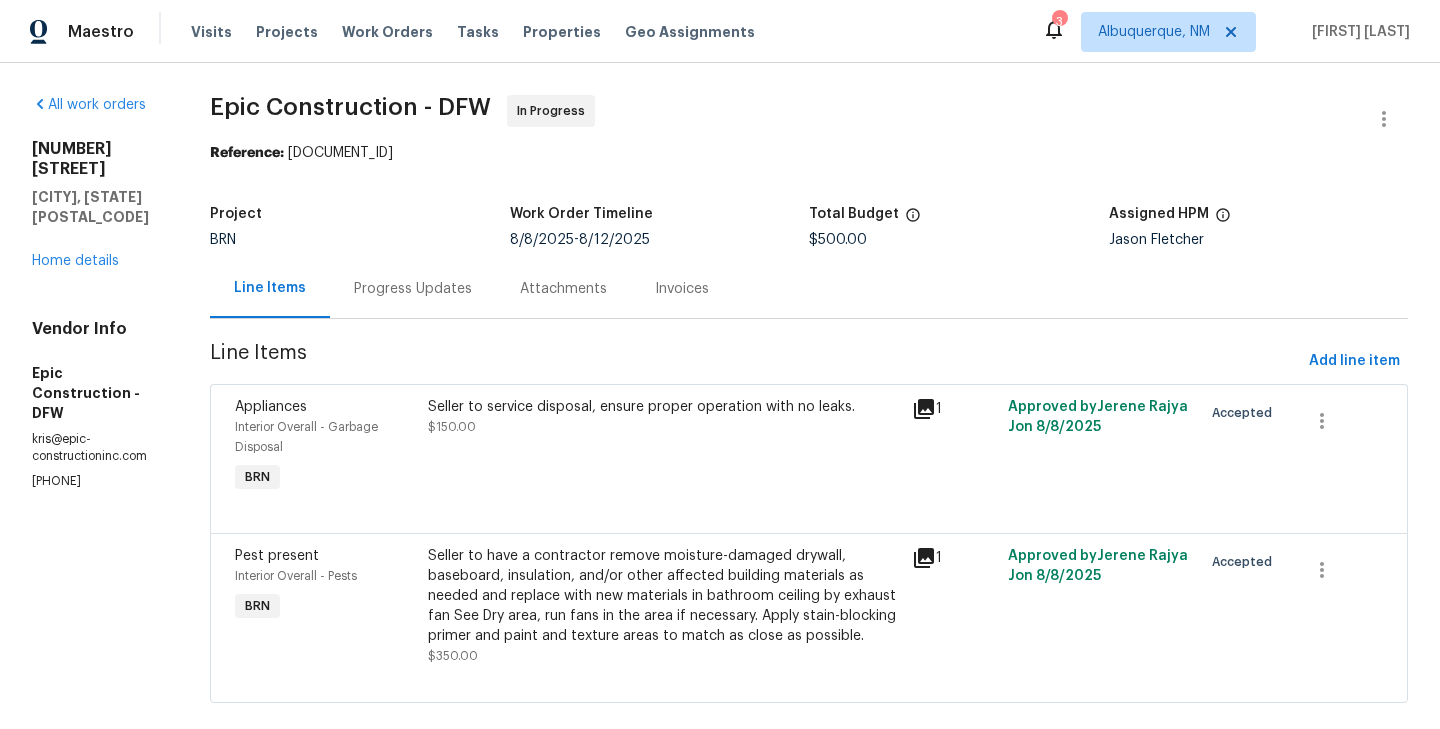 click on "Progress Updates" at bounding box center [413, 289] 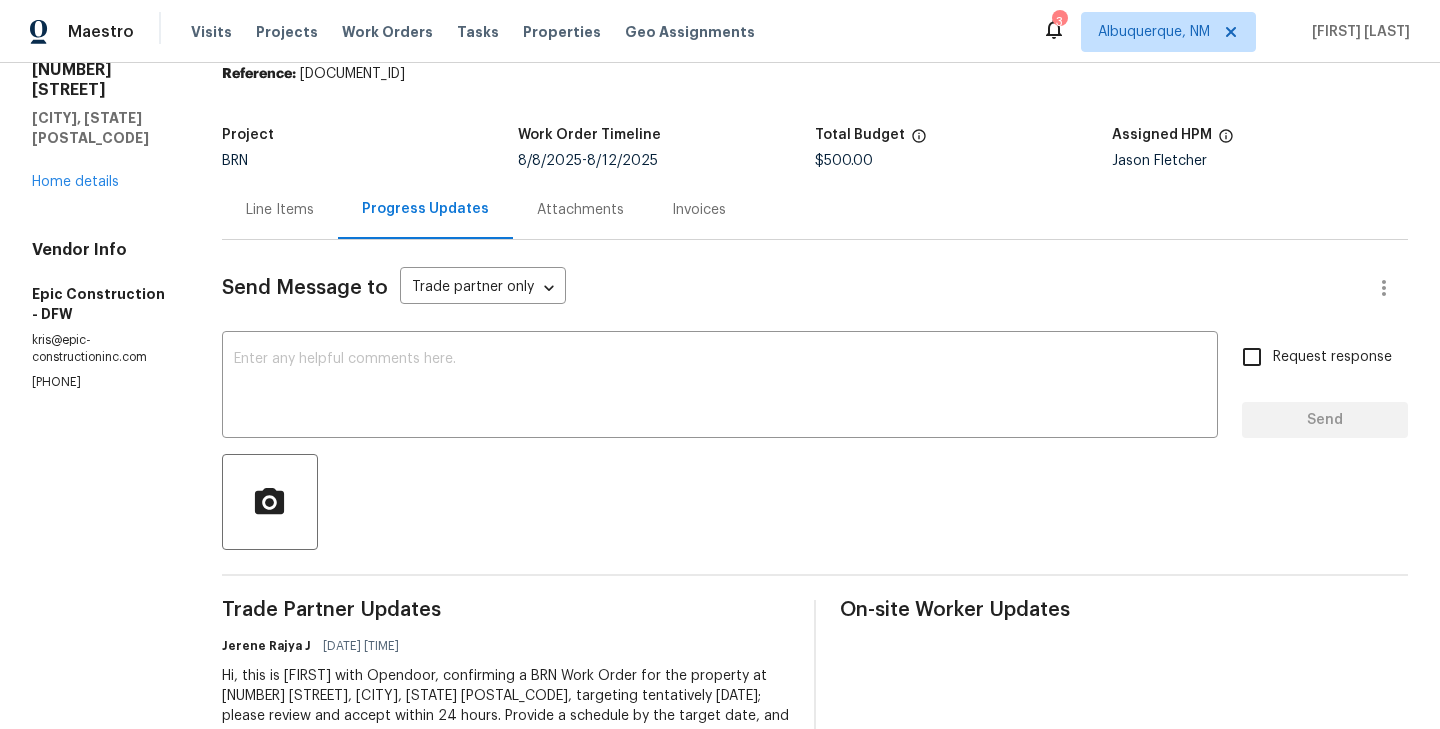 scroll, scrollTop: 152, scrollLeft: 0, axis: vertical 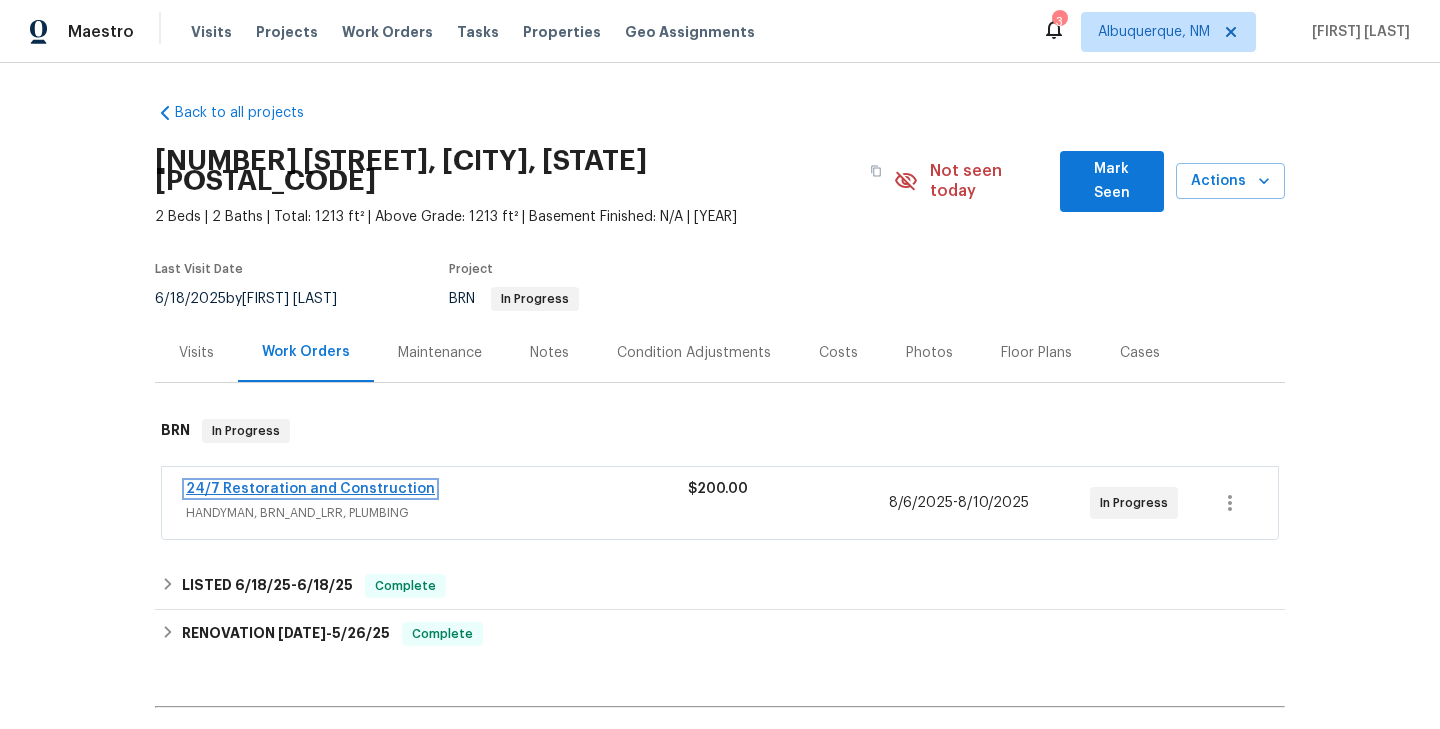 click on "24/7 Restoration and Construction" at bounding box center [310, 489] 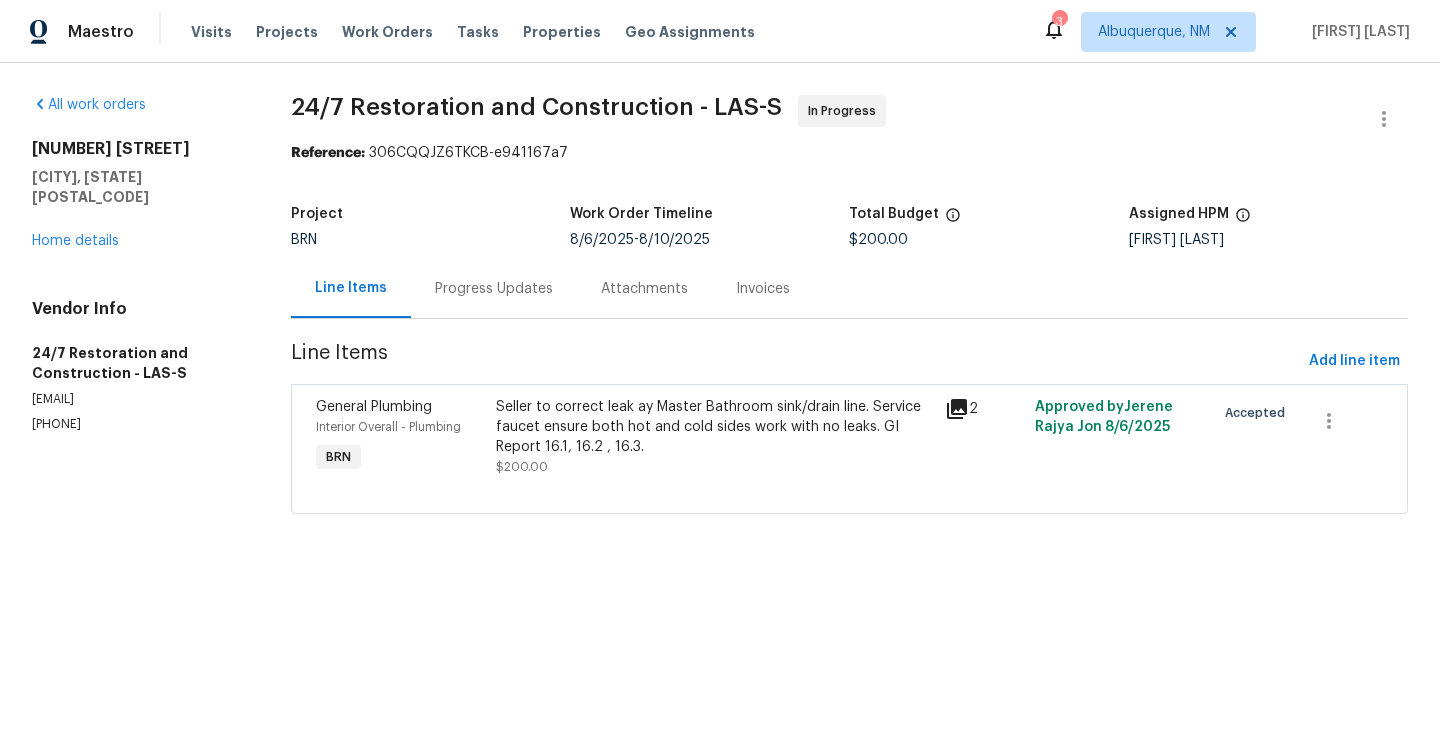 click on "Progress Updates" at bounding box center (494, 289) 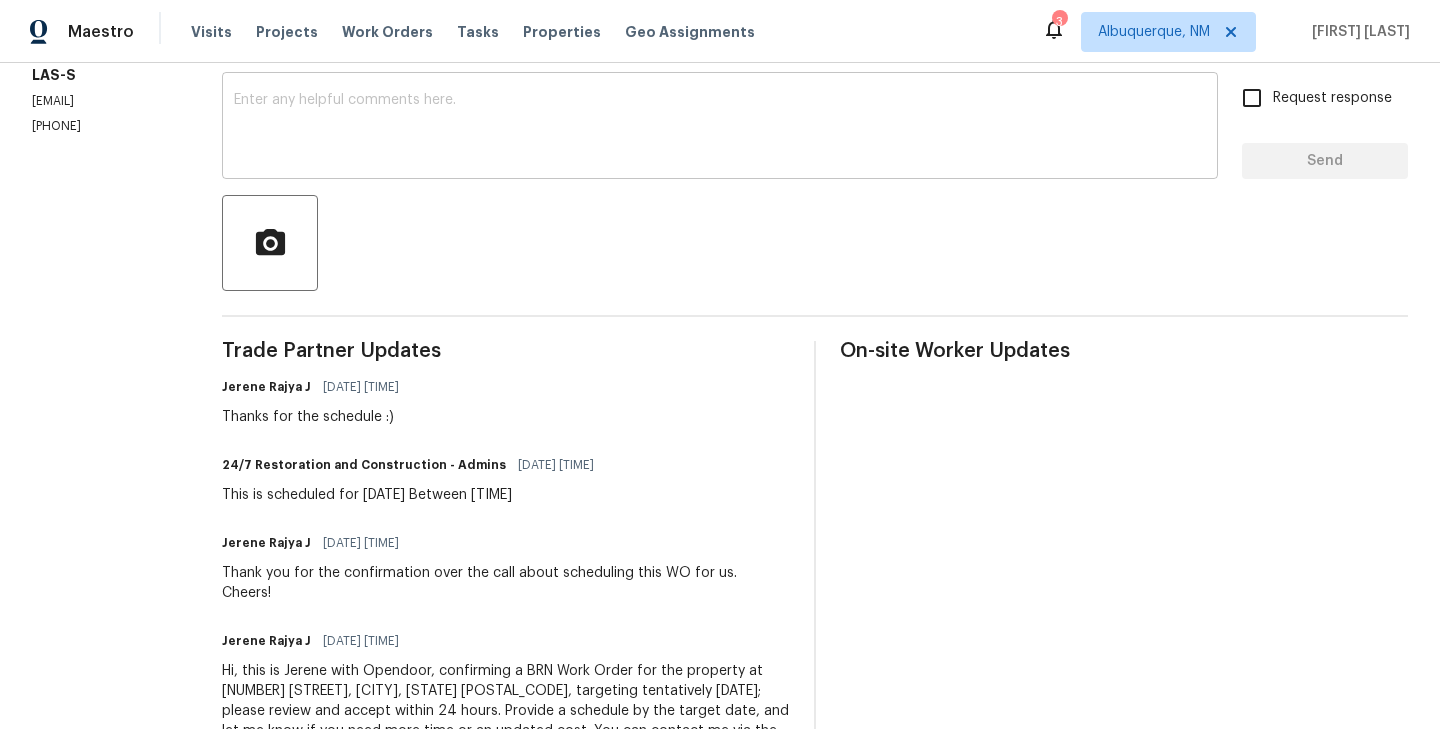 scroll, scrollTop: 0, scrollLeft: 0, axis: both 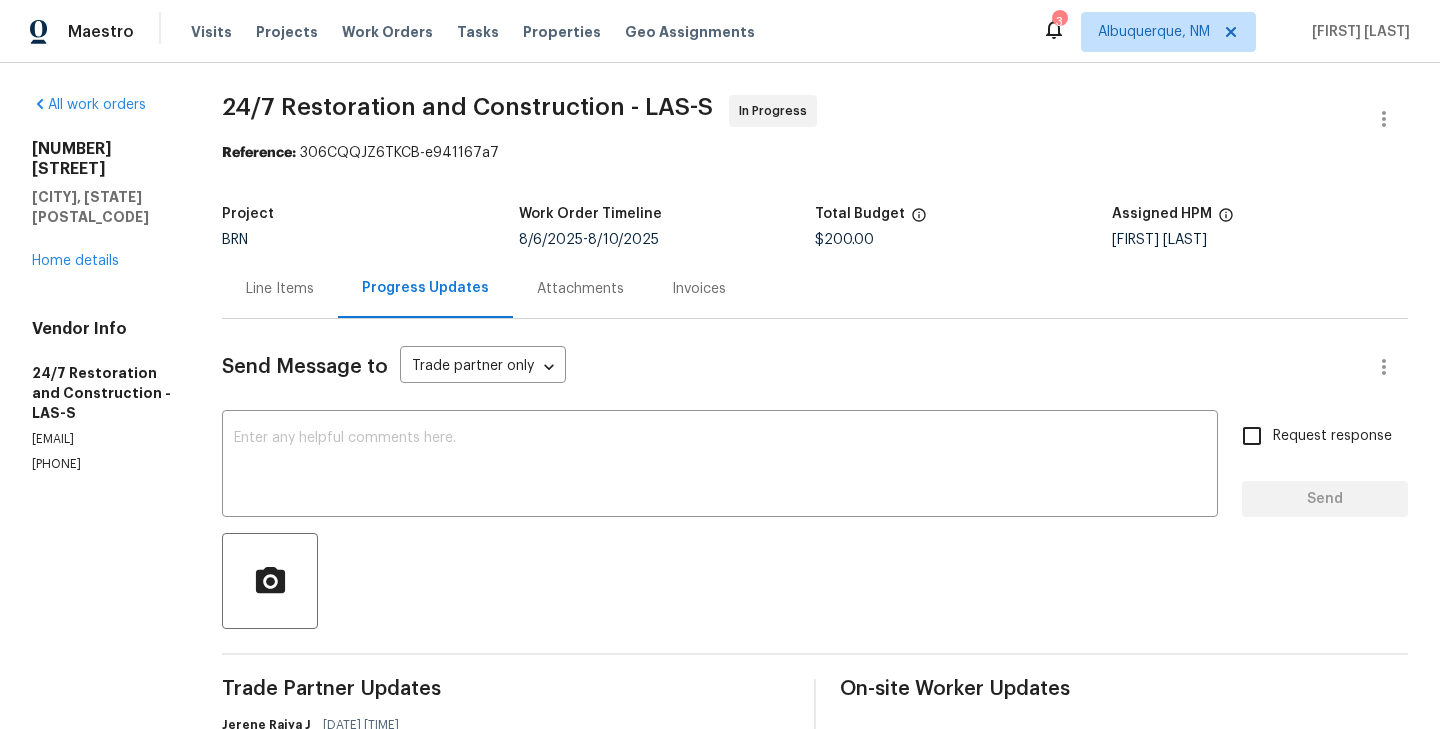 click on "Line Items" at bounding box center (280, 288) 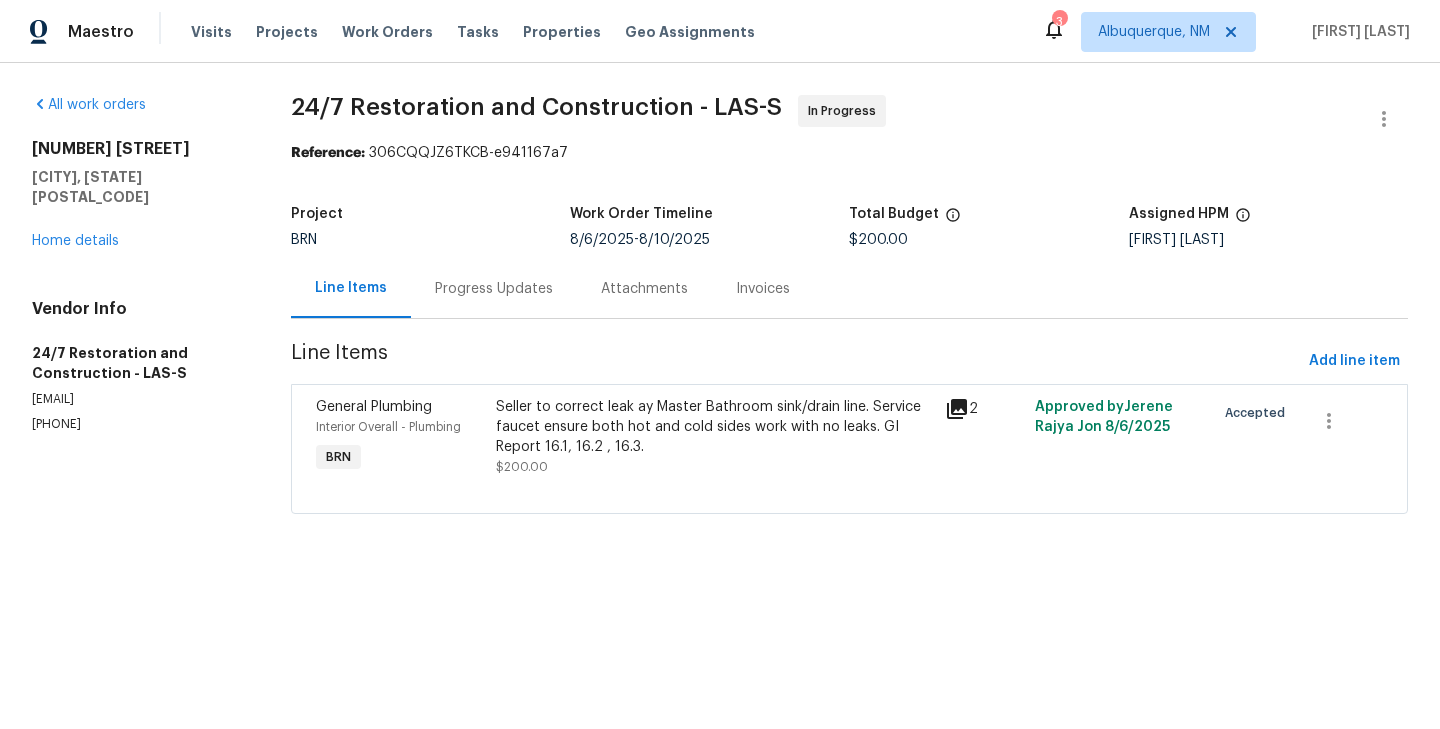 click on "Interior Overall - Plumbing" at bounding box center [400, 427] 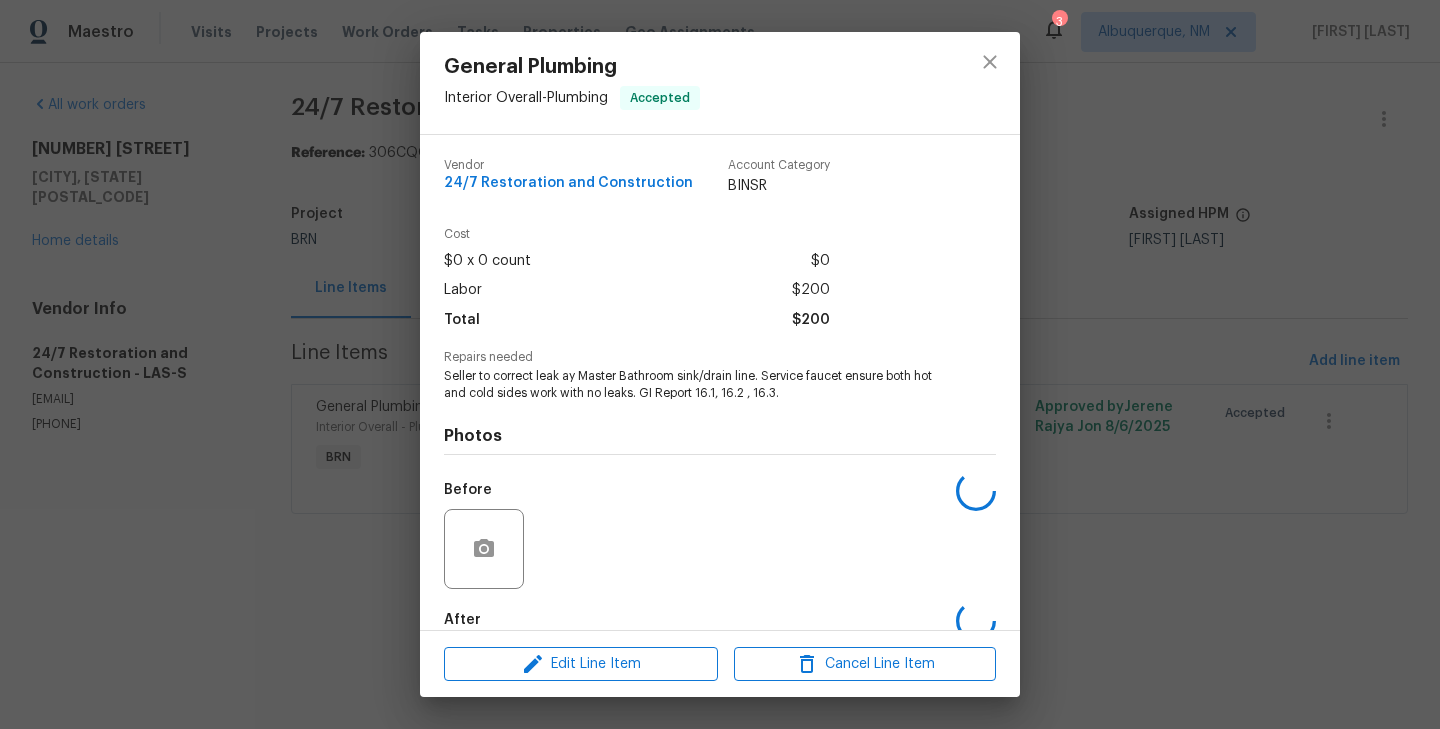 scroll, scrollTop: 109, scrollLeft: 0, axis: vertical 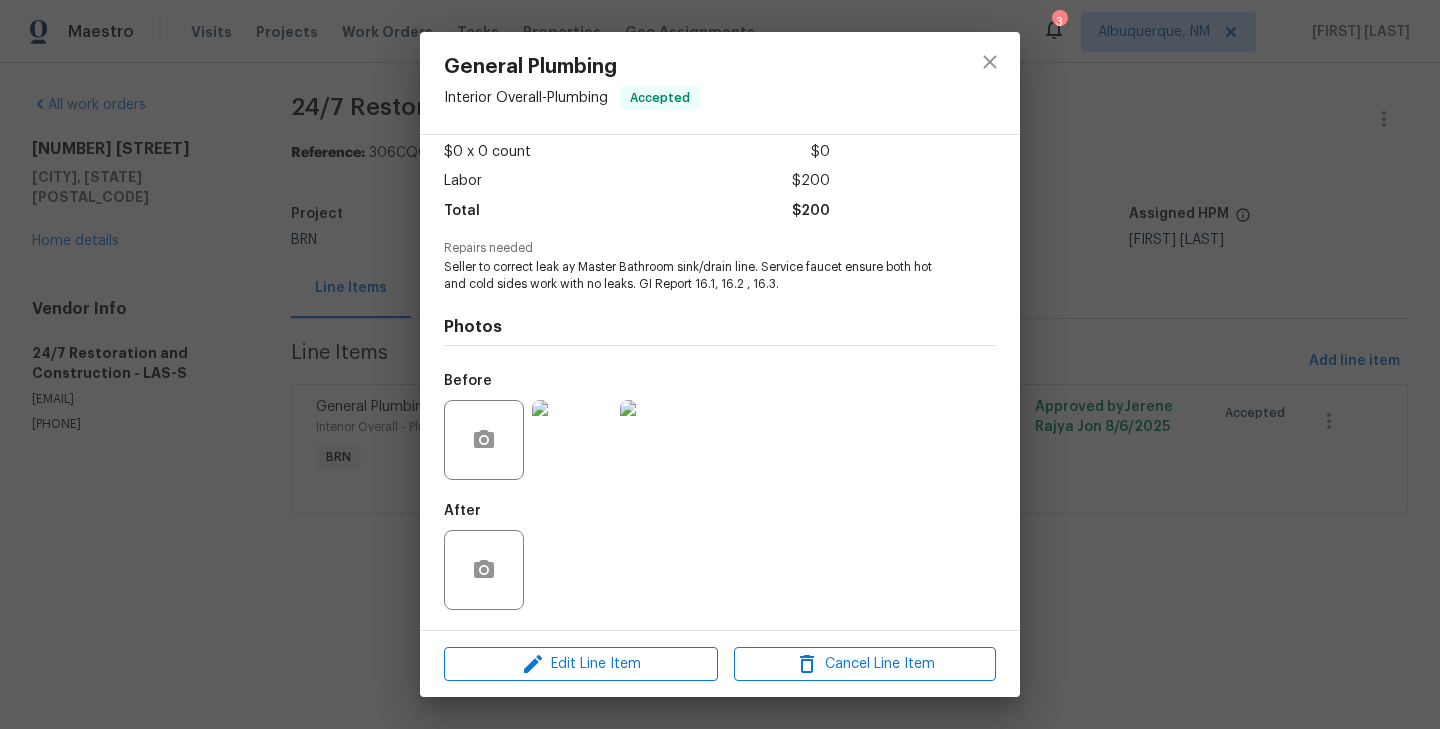 click on "General Plumbing Interior Overall  -  Plumbing Accepted Vendor 24/7 Restoration and Construction Account Category BINSR Cost $0 x 0 count $0 Labor $200 Total $200 Repairs needed Seller to correct leak ay Master Bathroom sink/drain line. Service faucet ensure both hot and cold sides work with no leaks. GI Report 16.1, 16.2 , 16.3. Photos Before After  Edit Line Item  Cancel Line Item" at bounding box center [720, 364] 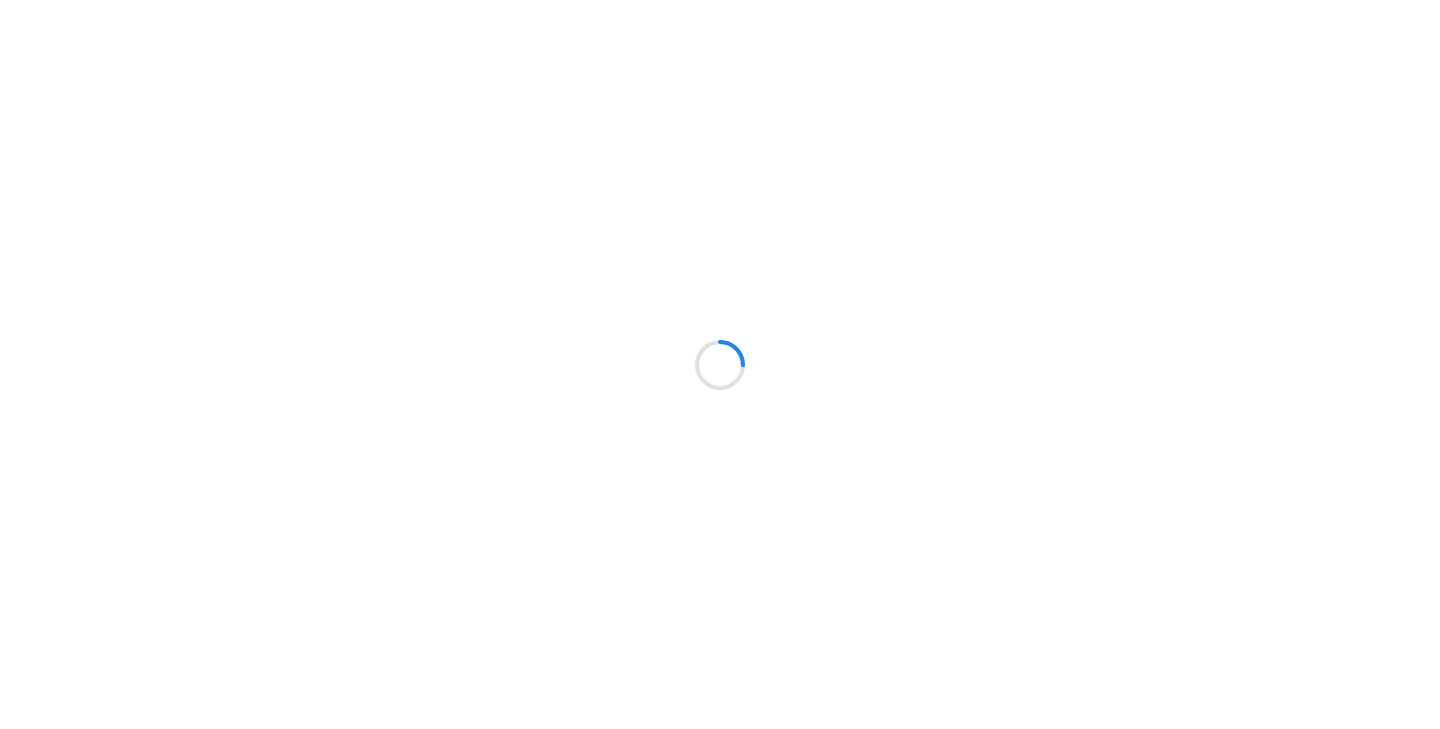 scroll, scrollTop: 0, scrollLeft: 0, axis: both 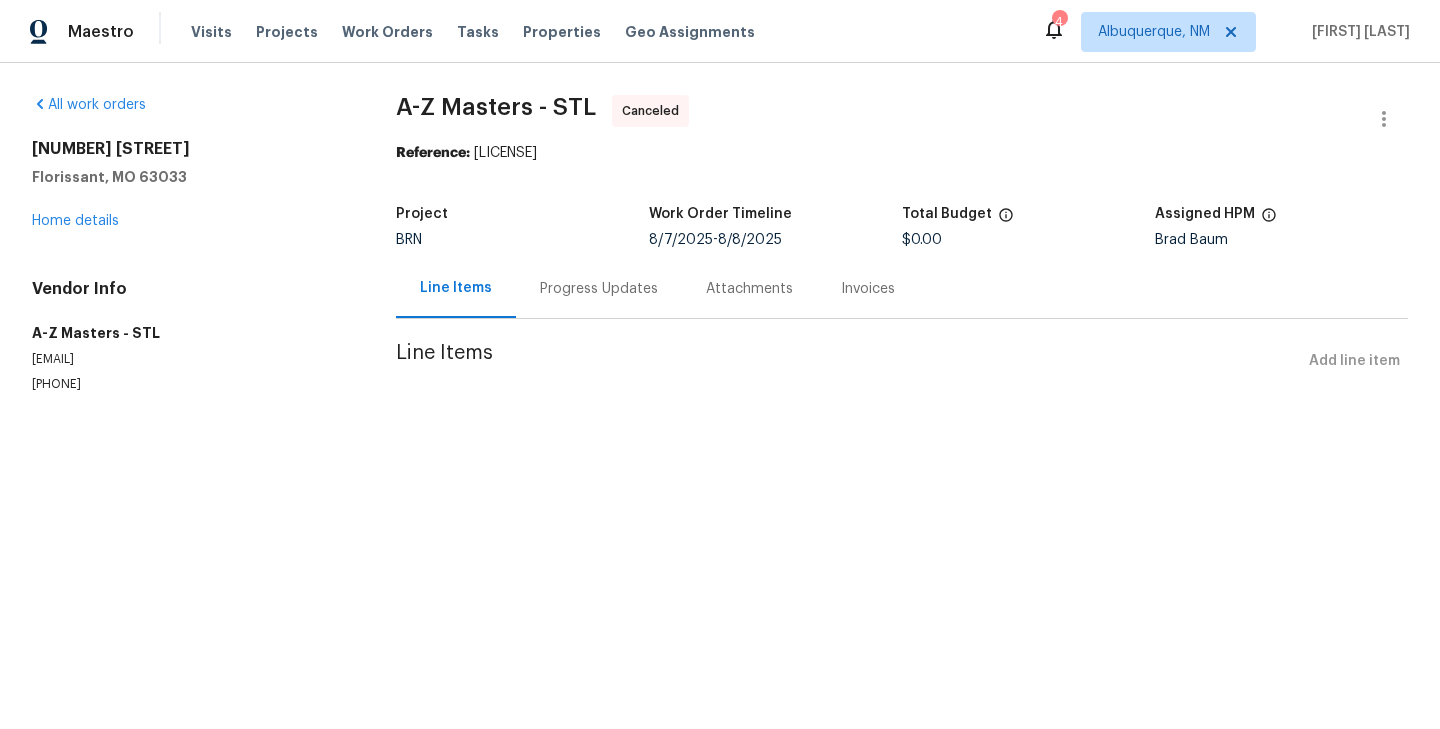 click on "Progress Updates" at bounding box center (599, 289) 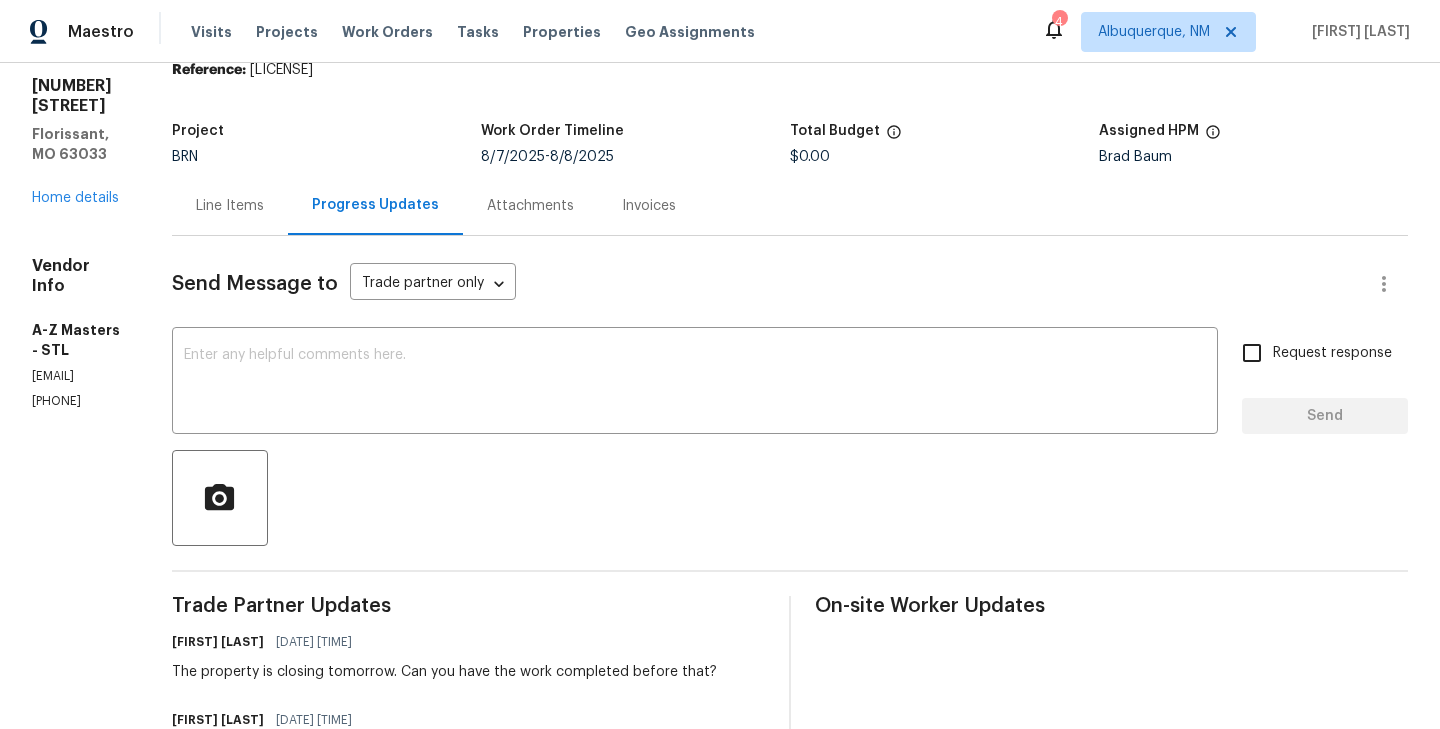scroll, scrollTop: 0, scrollLeft: 0, axis: both 